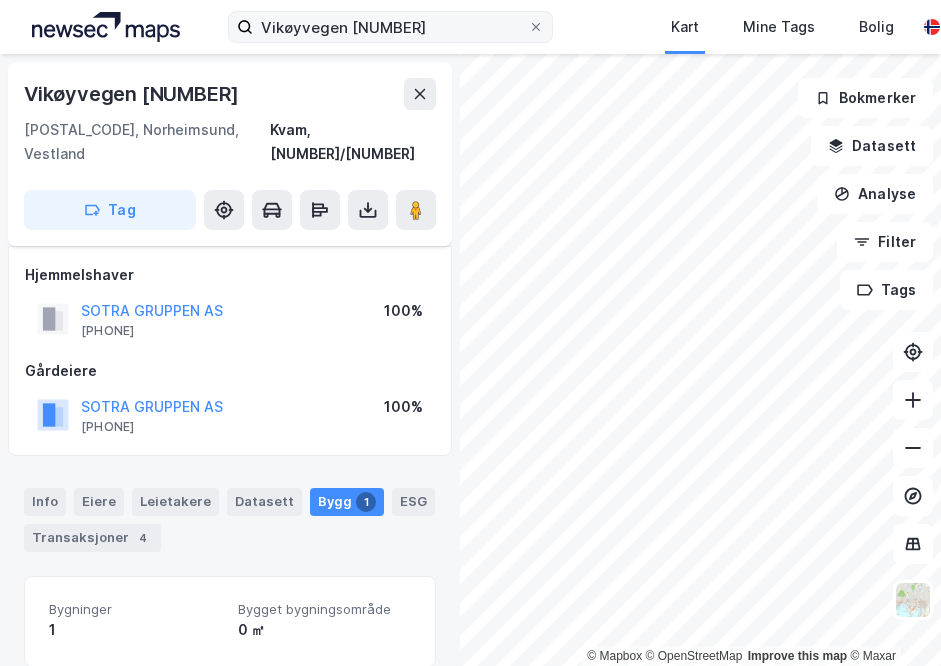 scroll, scrollTop: 0, scrollLeft: 0, axis: both 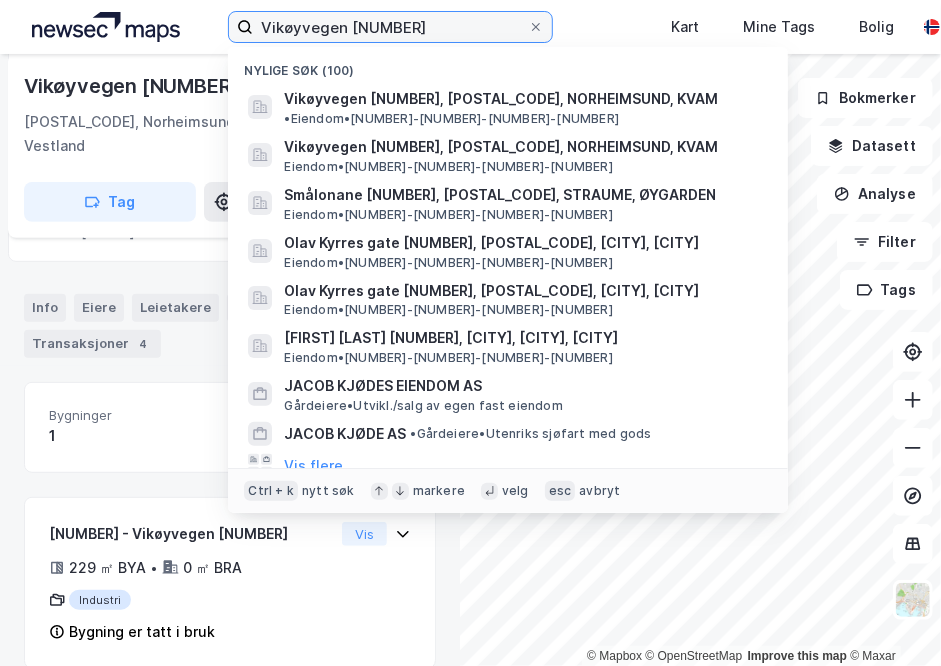 drag, startPoint x: 404, startPoint y: 27, endPoint x: 158, endPoint y: 27, distance: 246 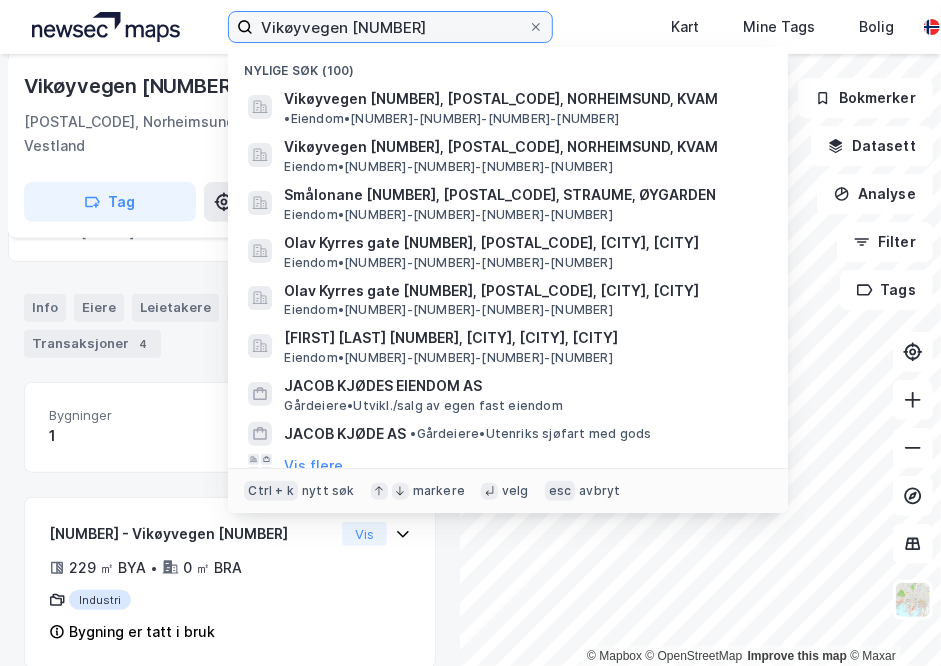 click on "Vikøyvegen [NUMBER] Nylige søk (100) Vikøyvegen [NUMBER], [POSTAL_CODE], NORHEIMSUND, KVAM  •  Eiendom  •  [NUMBER]-[NUMBER]-[NUMBER]-[NUMBER] Vikøyvegen [NUMBER], [POSTAL_CODE], NORHEIMSUND, KVAM Eiendom  •  [NUMBER]-[NUMBER]-[NUMBER]-[NUMBER] Smålonane [NUMBER], [POSTAL_CODE], STRAUME, ØYGARDEN Eiendom  •  [NUMBER]-[NUMBER]-[NUMBER]-[NUMBER] Olav Kyrres gate [NUMBER], [POSTAL_CODE], BERGEN, BERGEN Eiendom  •  [NUMBER]-[NUMBER]-[NUMBER]-[NUMBER] Olav Kyrres gate [NUMBER], [POSTAL_CODE], STAVANGER, STAVANGER Eiendom  •  [NUMBER]-[NUMBER]-[NUMBER]-[NUMBER] Jacob Kjødes veg [NUMBER], [POSTAL_CODE], PARADIS, BERGEN Eiendom  •  [NUMBER]-[NUMBER]-[NUMBER]-[NUMBER] JACOB KJØDES EIENDOM AS Gårdeiere  •  Utvikl./salg av egen fast eiendom JACOB KJØDE AS  •  Gårdeiere  •  Utenriks sjøfart med gods Vis flere Ctrl + k nytt søk markere velg esc avbryt Kart Mine Tags Bolig [FIRST] [LAST]" at bounding box center (470, 27) 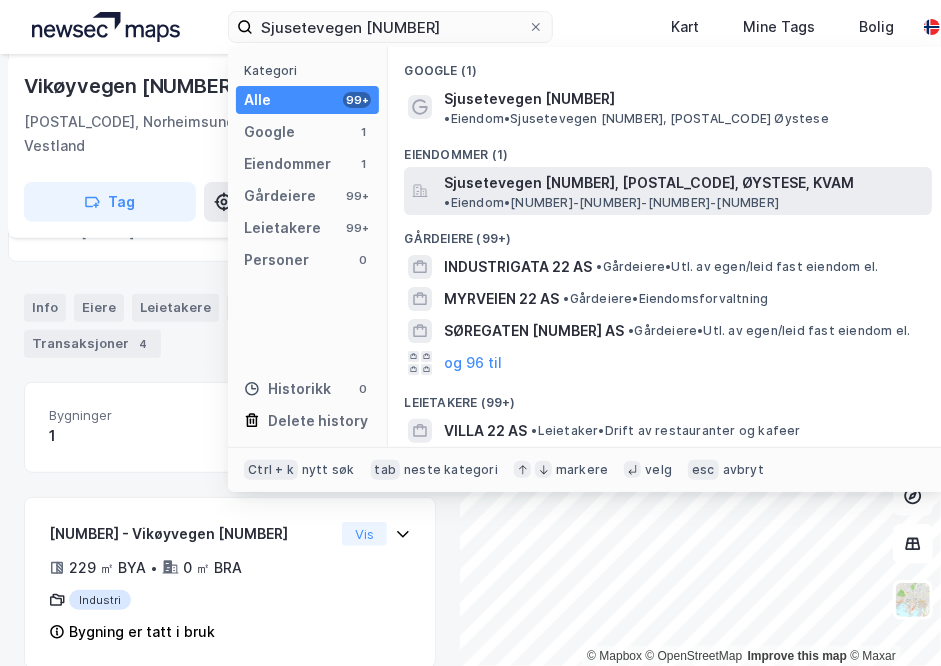 click on "Sjusetevegen [NUMBER], [POSTAL_CODE], ØYSTESE, KVAM" at bounding box center [649, 183] 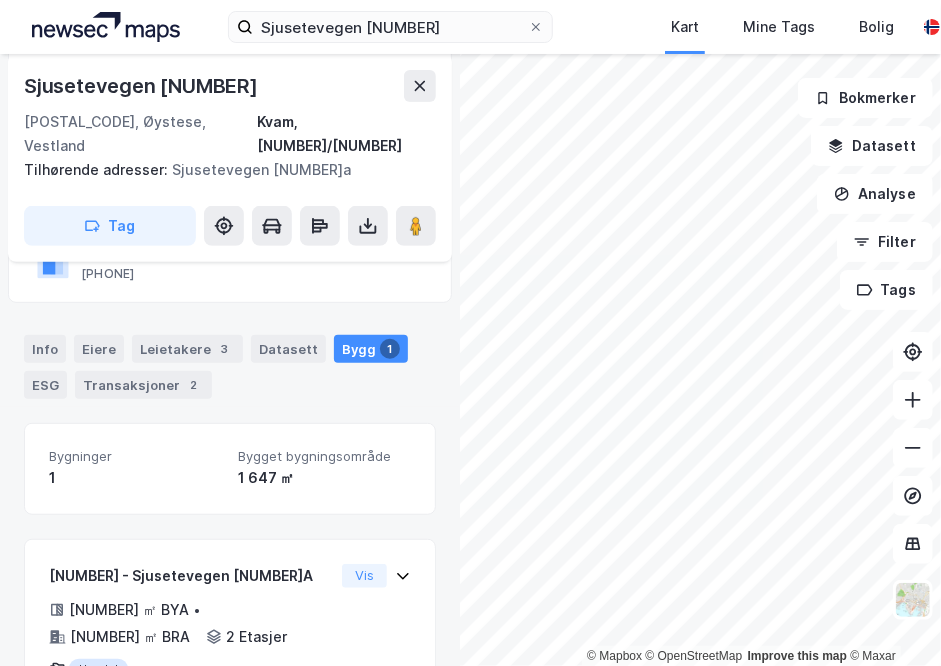 scroll, scrollTop: 294, scrollLeft: 0, axis: vertical 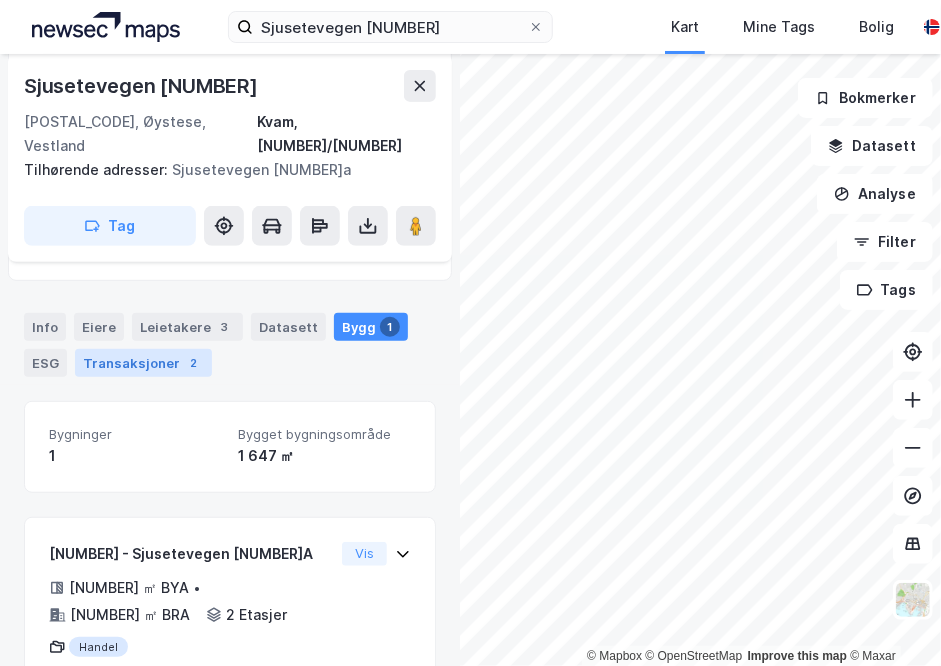 click on "Transaksjoner 2" at bounding box center (143, 363) 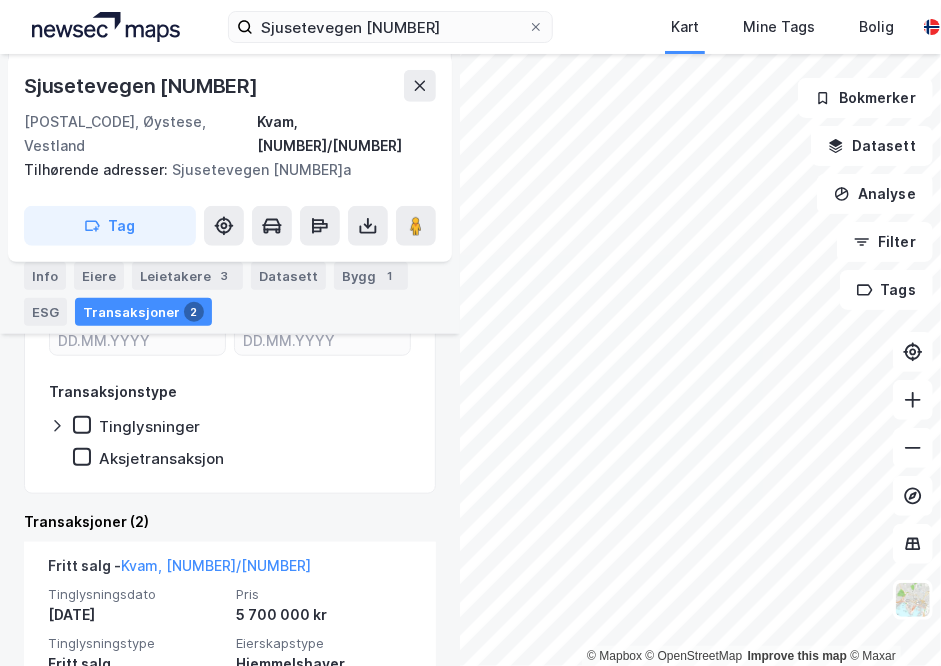 scroll, scrollTop: 479, scrollLeft: 0, axis: vertical 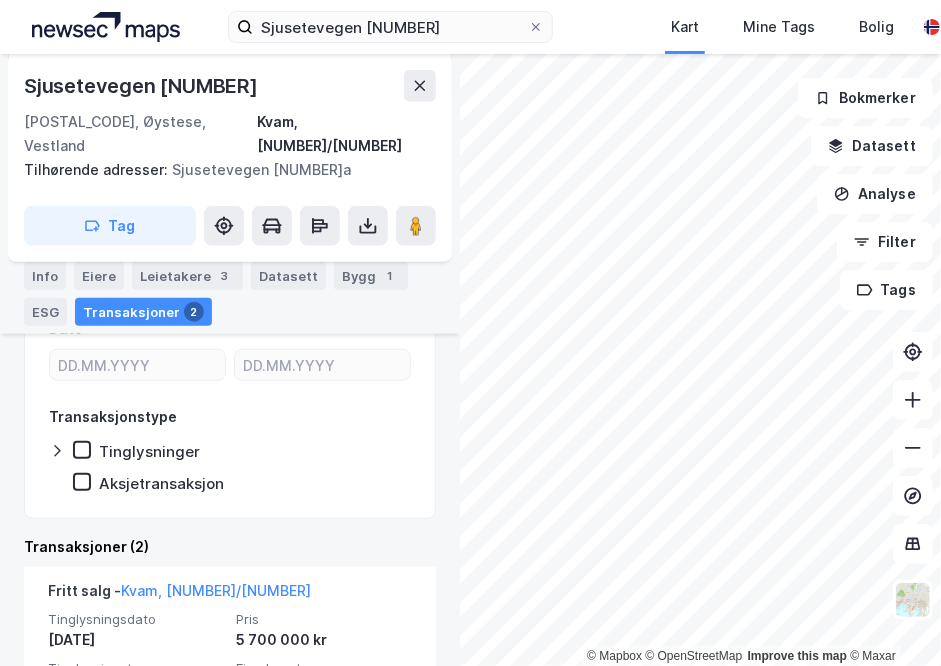 click on "Info Eiere Leietakere 3 Datasett Bygg 1 ESG Transaksjoner 2" at bounding box center (230, 286) 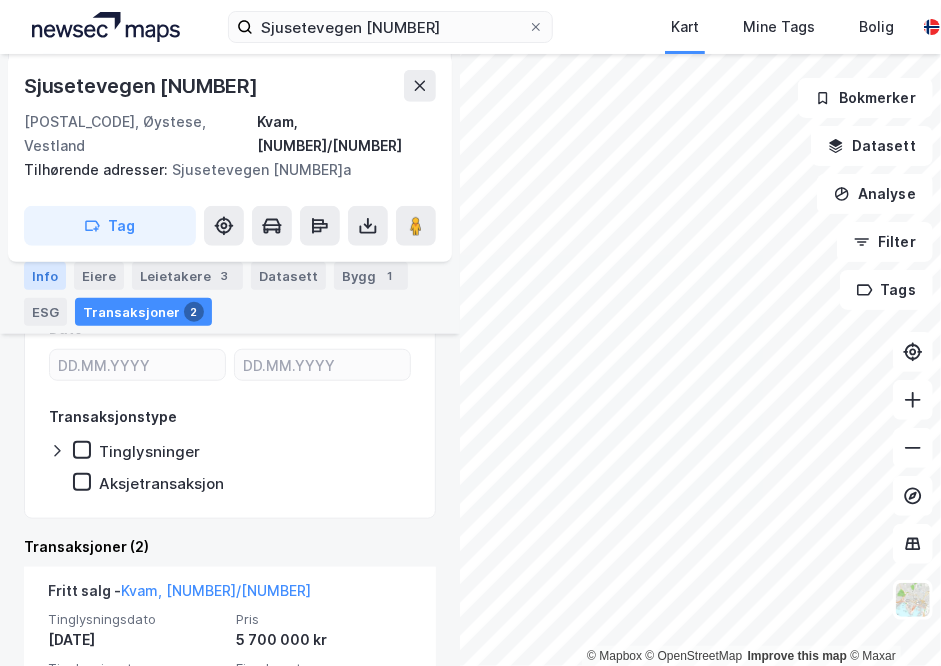 click on "Info" at bounding box center (45, 276) 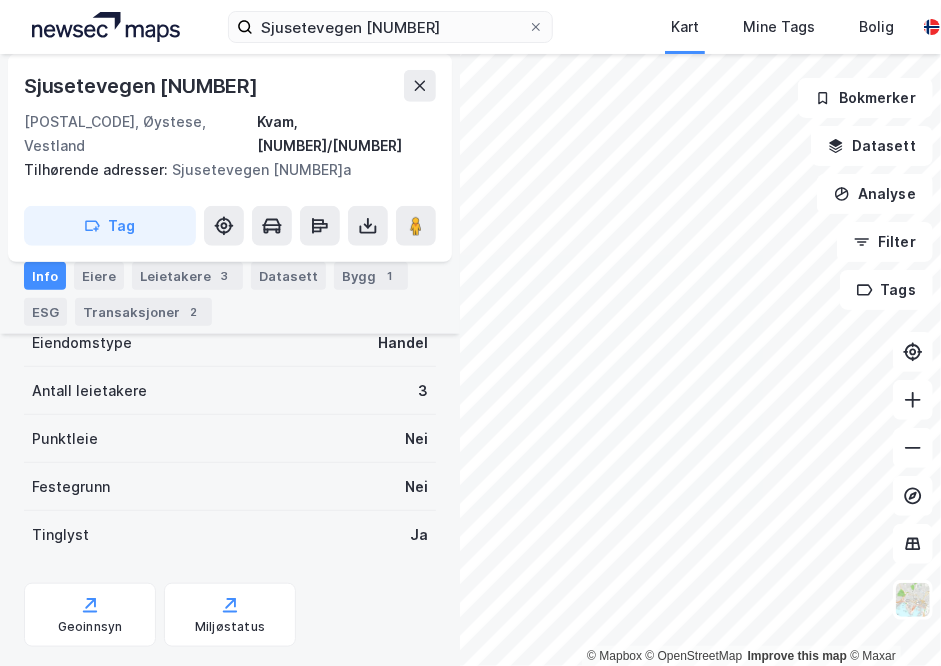 scroll, scrollTop: 541, scrollLeft: 0, axis: vertical 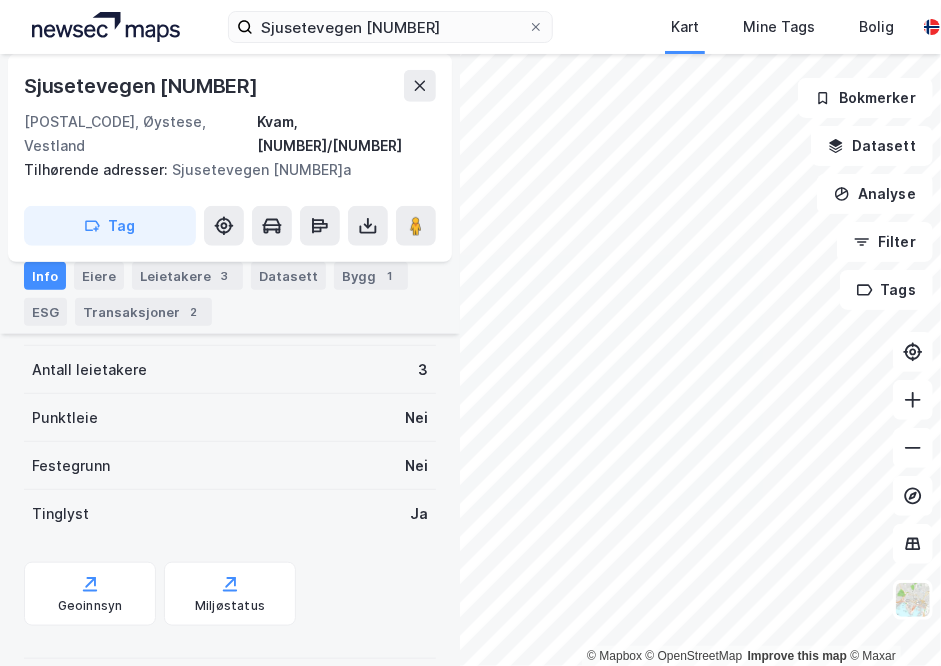 click on "Info Eiere Leietakere 3 Datasett Bygg 1 ESG Transaksjoner 2" at bounding box center [230, 286] 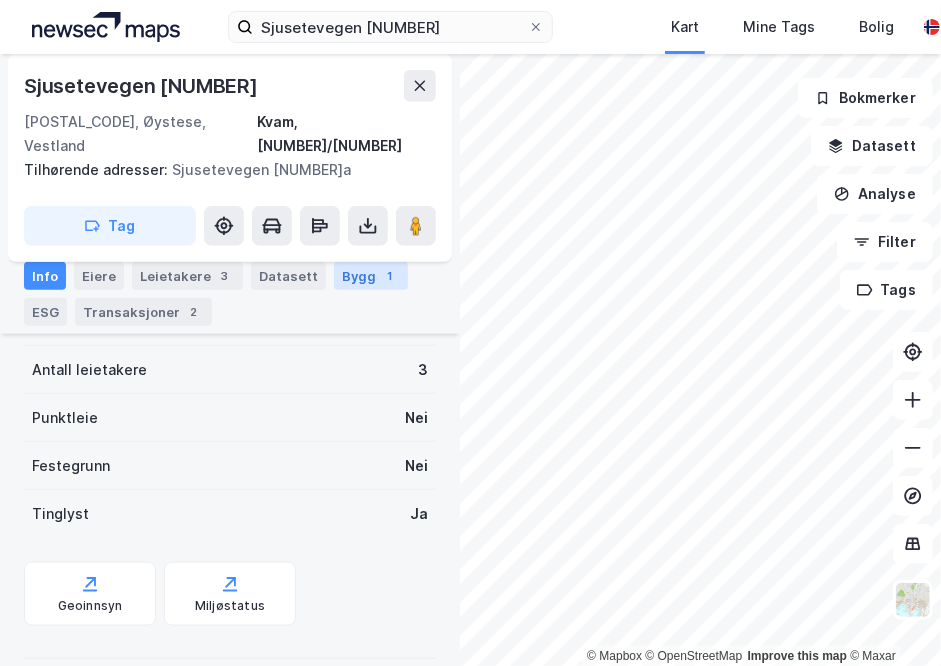click on "Bygg 1" at bounding box center (371, 276) 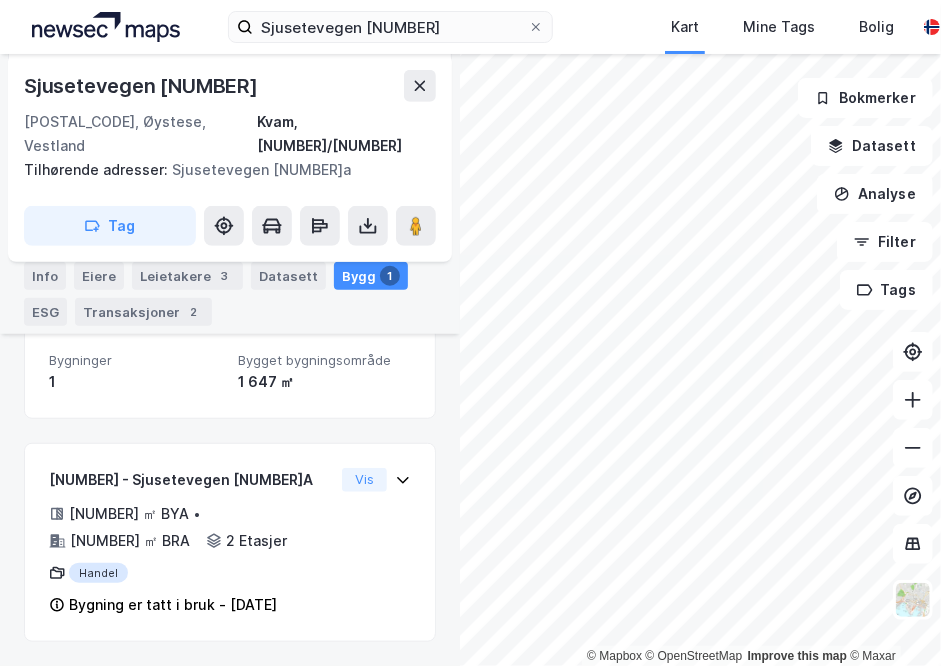 scroll, scrollTop: 342, scrollLeft: 0, axis: vertical 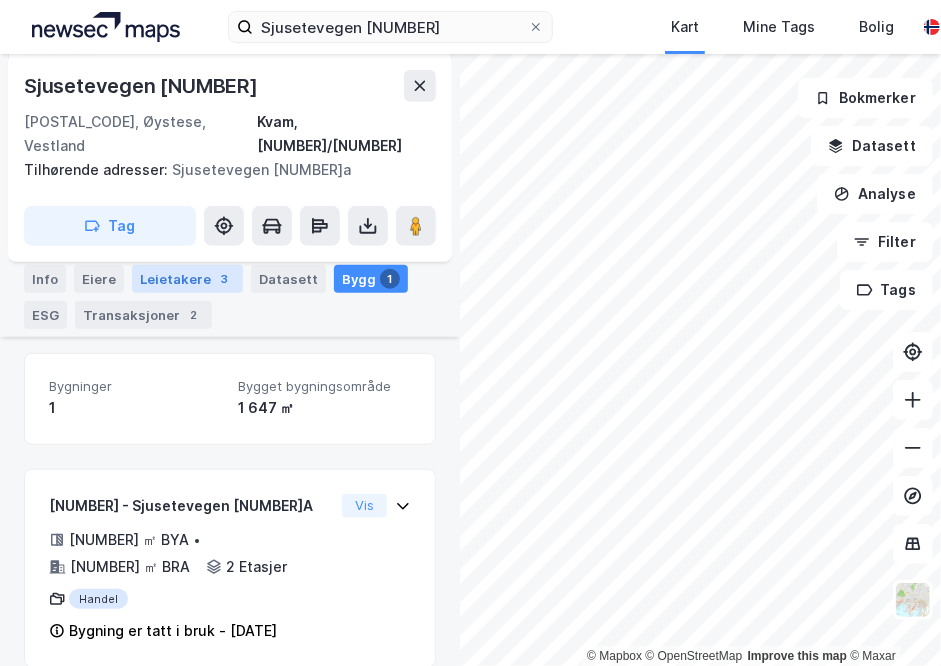 click on "Leietakere 3" at bounding box center [187, 279] 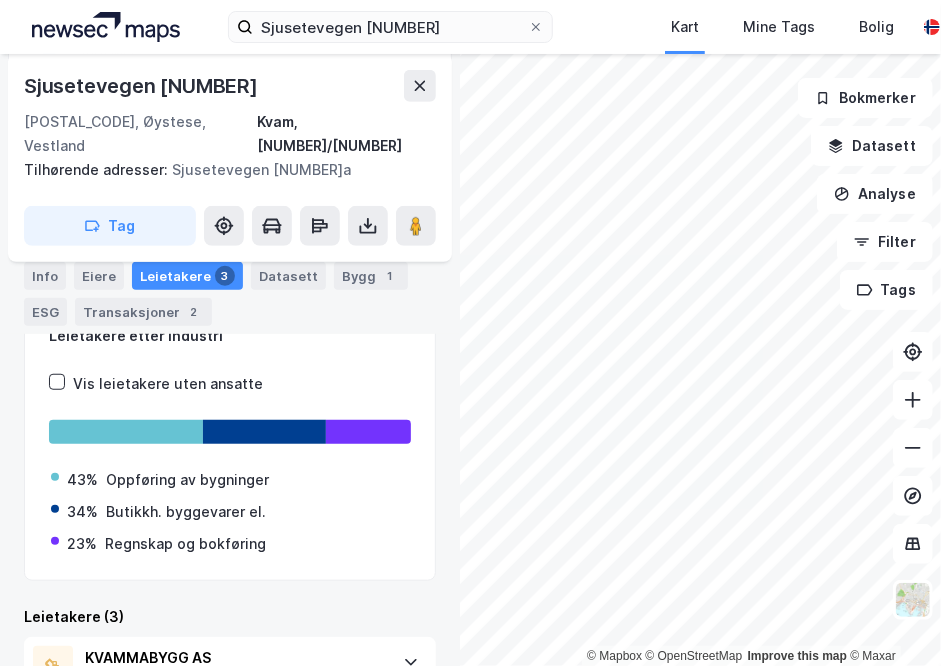 scroll, scrollTop: 286, scrollLeft: 0, axis: vertical 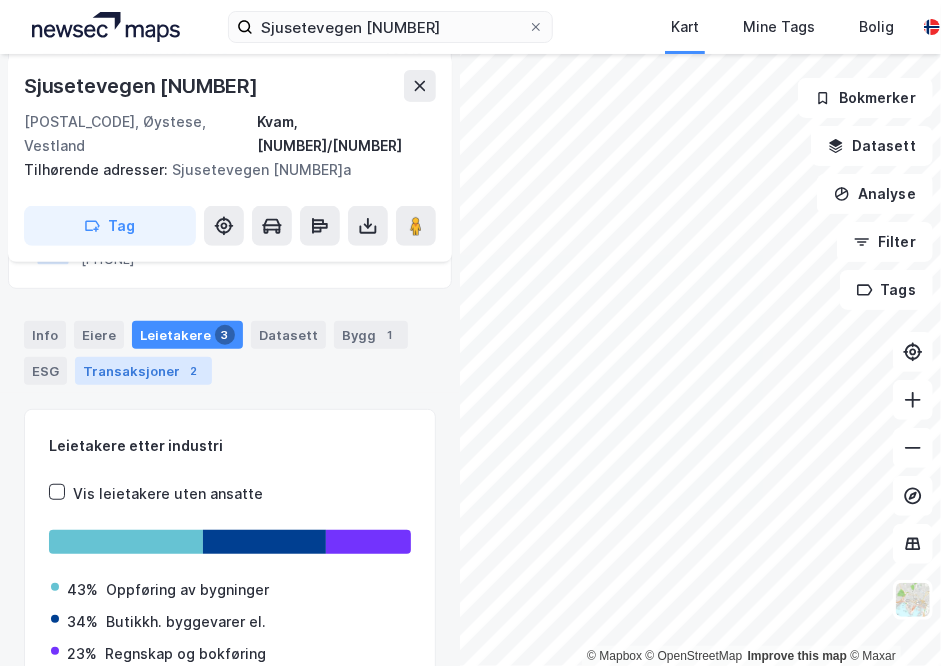 click on "Transaksjoner 2" at bounding box center (143, 371) 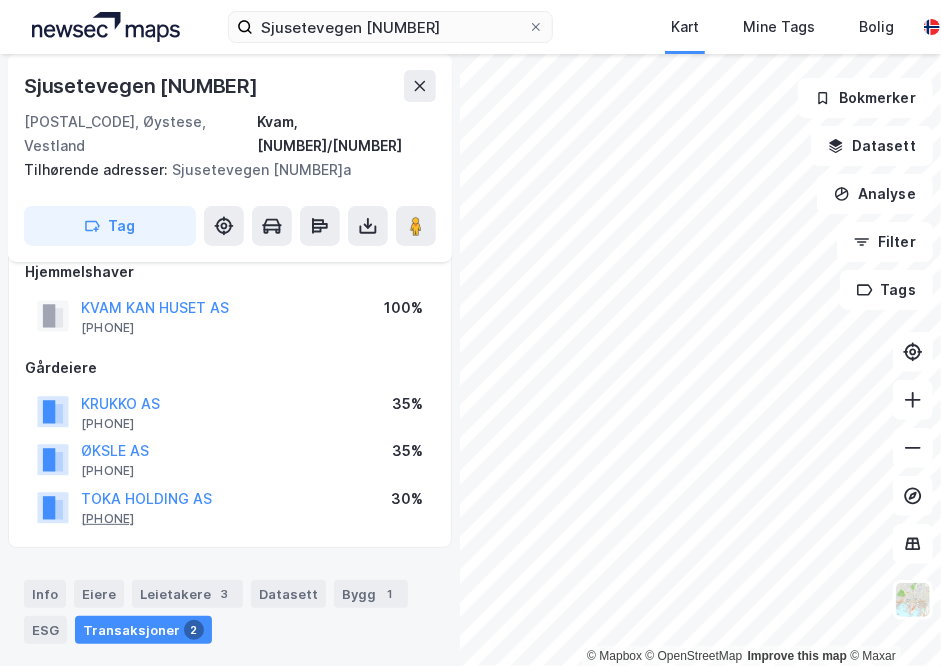 scroll, scrollTop: 0, scrollLeft: 0, axis: both 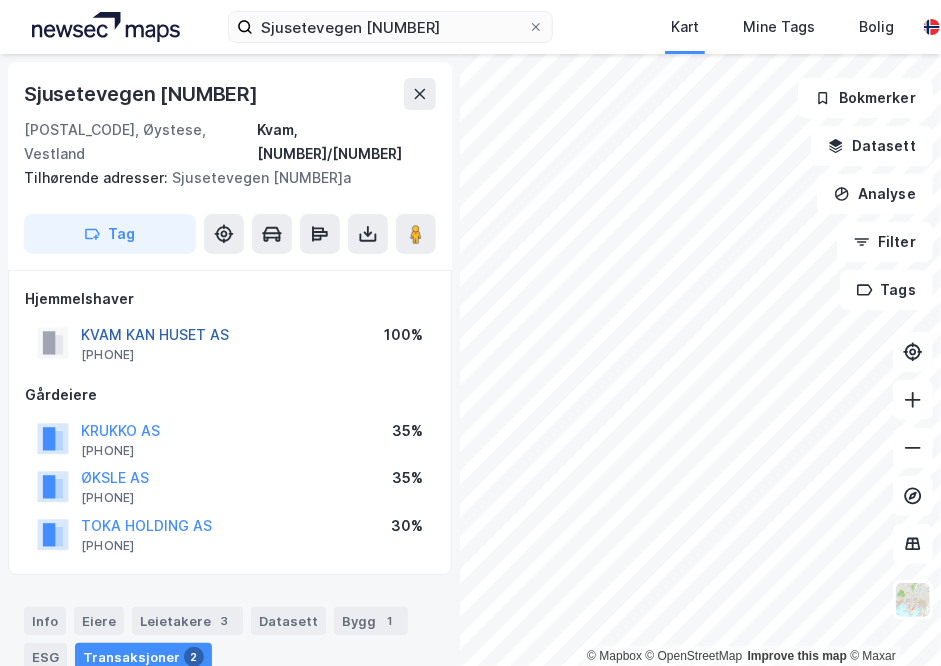 click on "KVAM KAN HUSET AS" at bounding box center [0, 0] 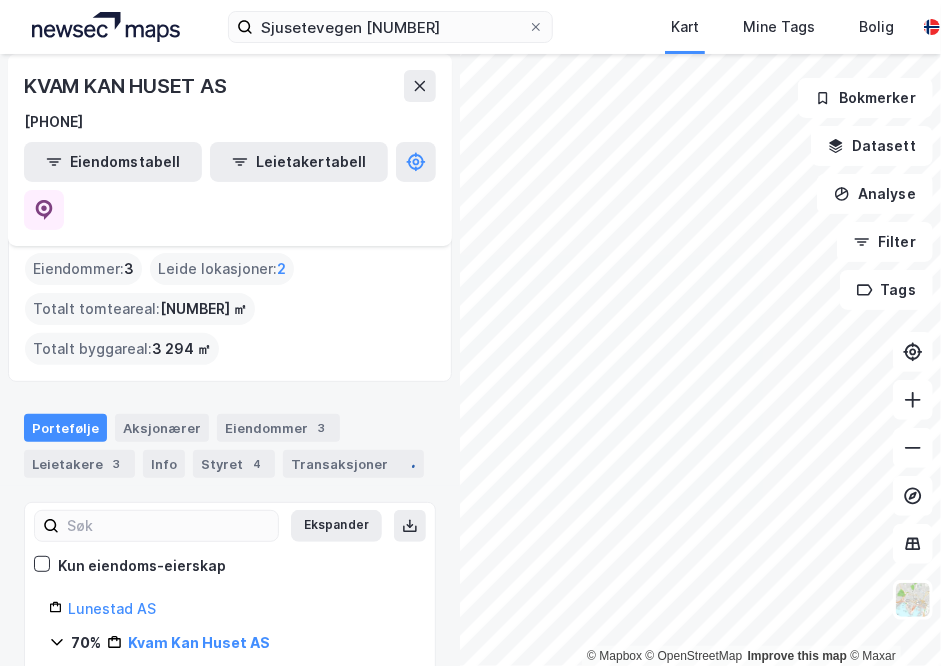 scroll, scrollTop: 100, scrollLeft: 0, axis: vertical 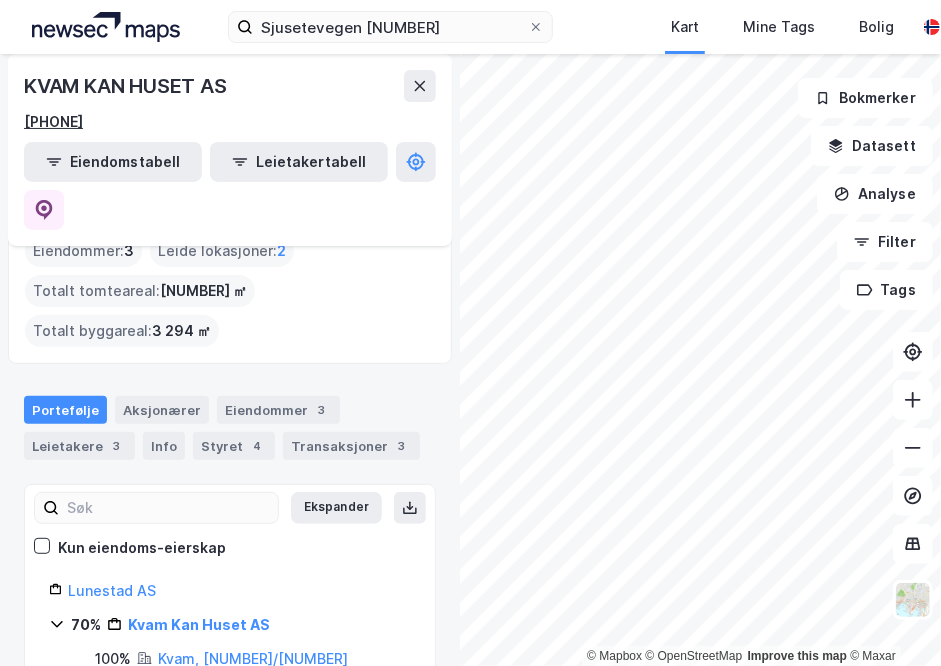 drag, startPoint x: 120, startPoint y: 126, endPoint x: 24, endPoint y: 123, distance: 96.04687 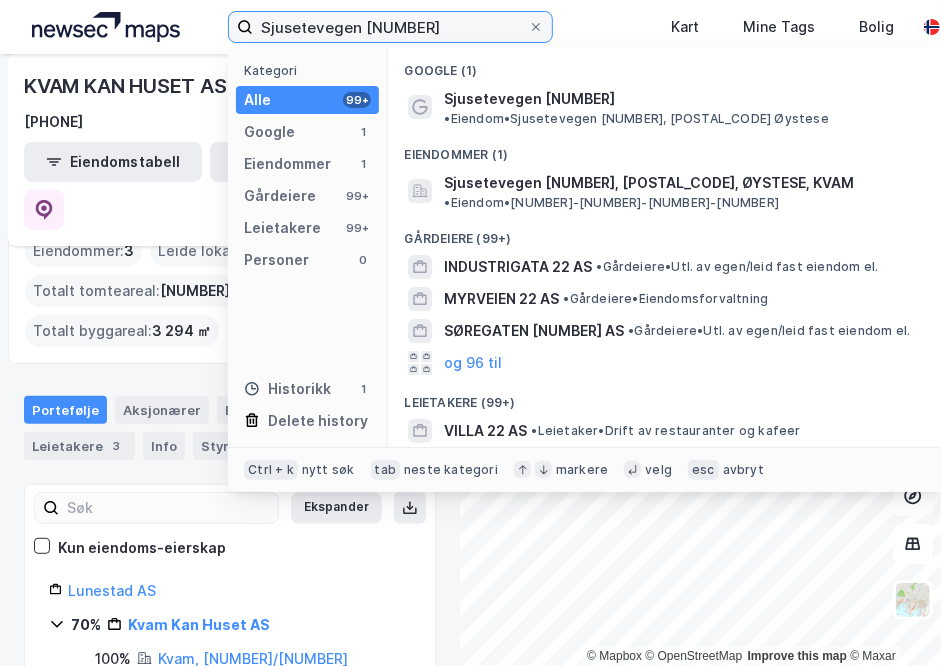 drag, startPoint x: 437, startPoint y: 31, endPoint x: 172, endPoint y: 51, distance: 265.75363 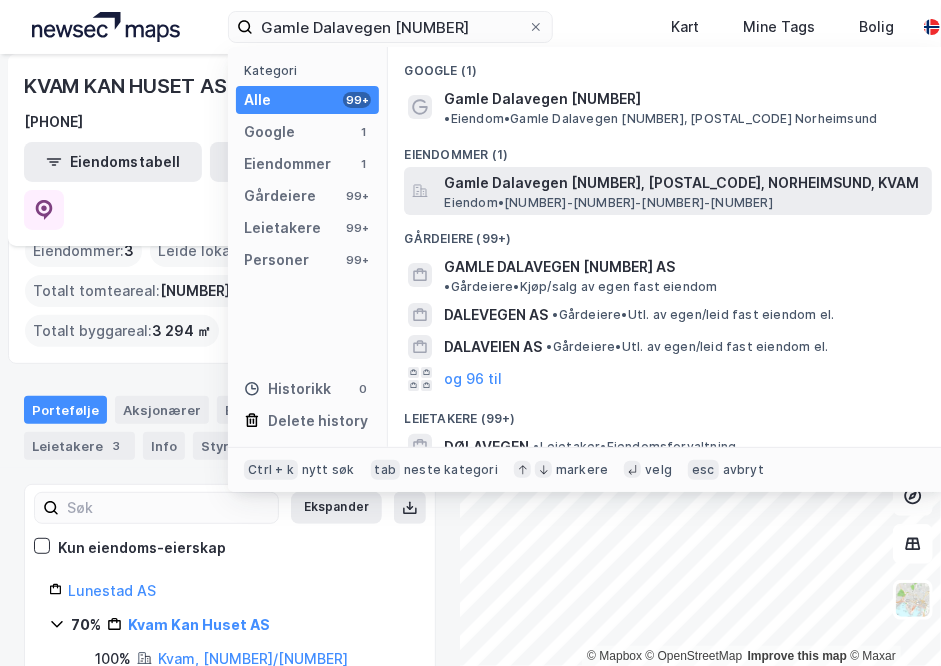 click on "Gamle Dalavegen [NUMBER], [POSTAL_CODE], NORHEIMSUND, KVAM" at bounding box center (684, 183) 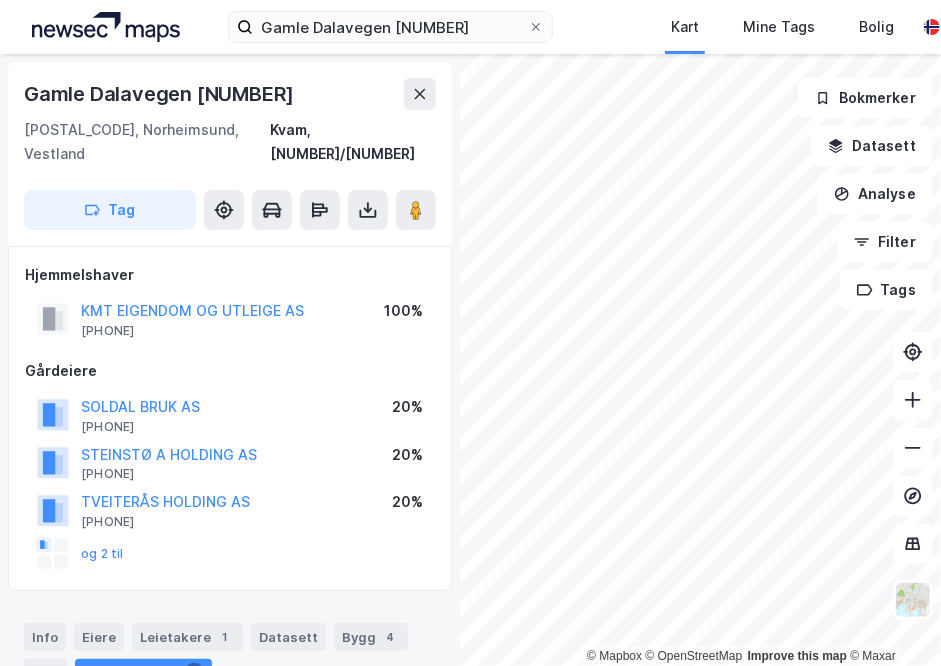 scroll, scrollTop: 200, scrollLeft: 0, axis: vertical 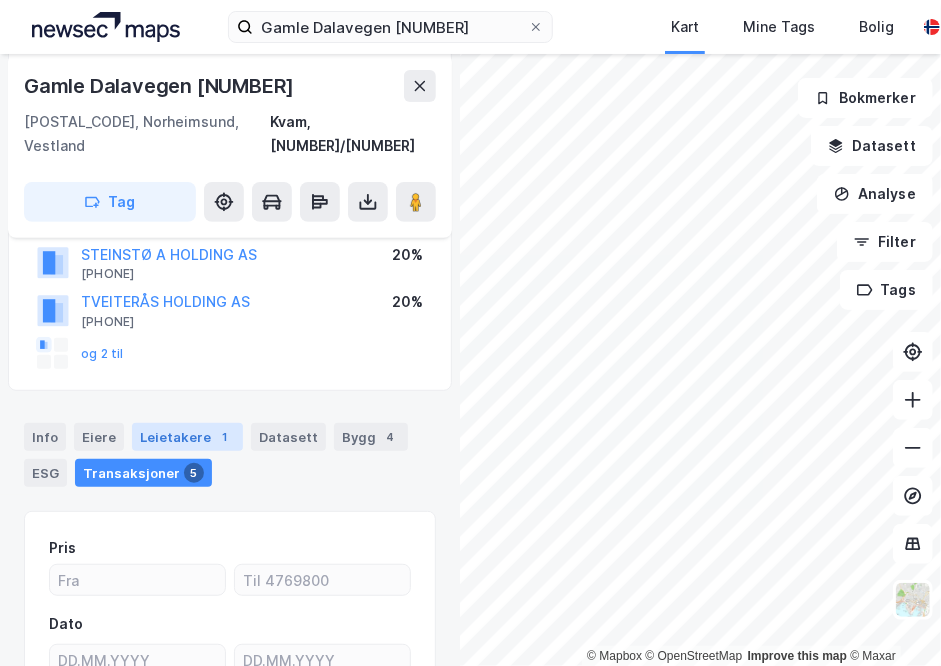 click on "Leietakere 1" at bounding box center (187, 437) 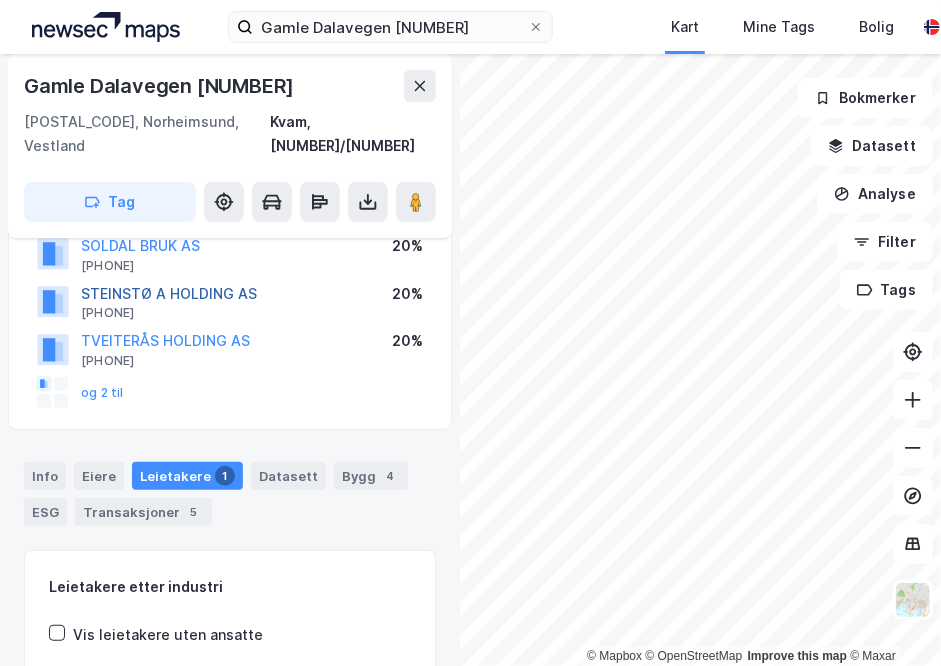 scroll, scrollTop: 0, scrollLeft: 0, axis: both 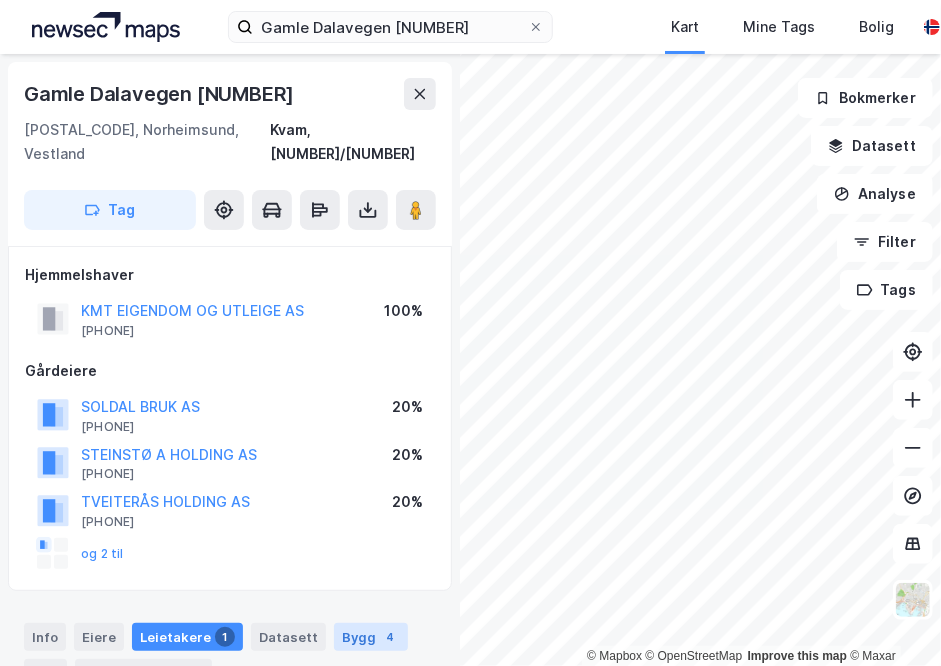 click on "4" at bounding box center [390, 637] 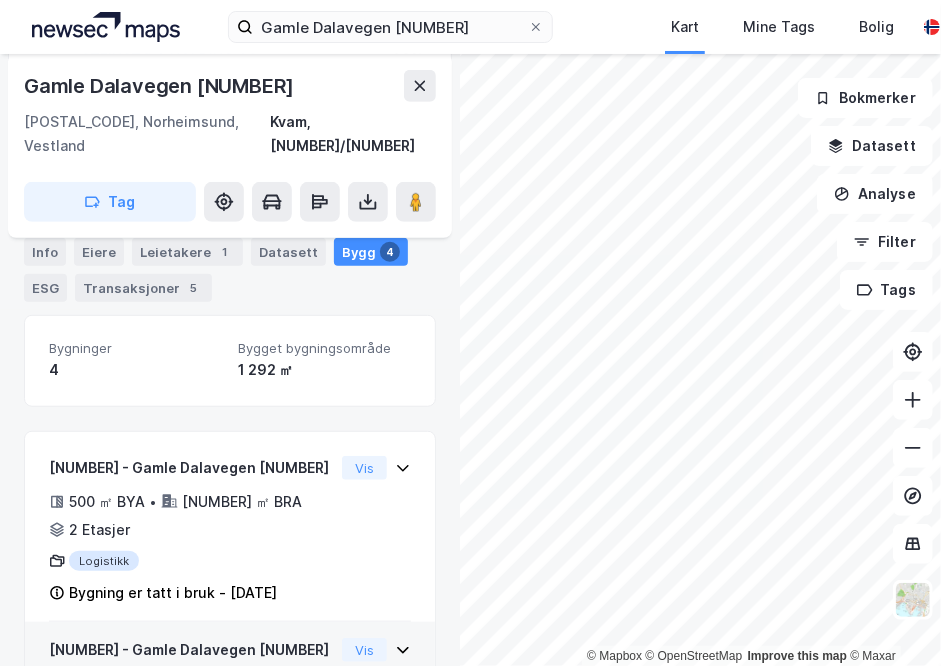 scroll, scrollTop: 206, scrollLeft: 0, axis: vertical 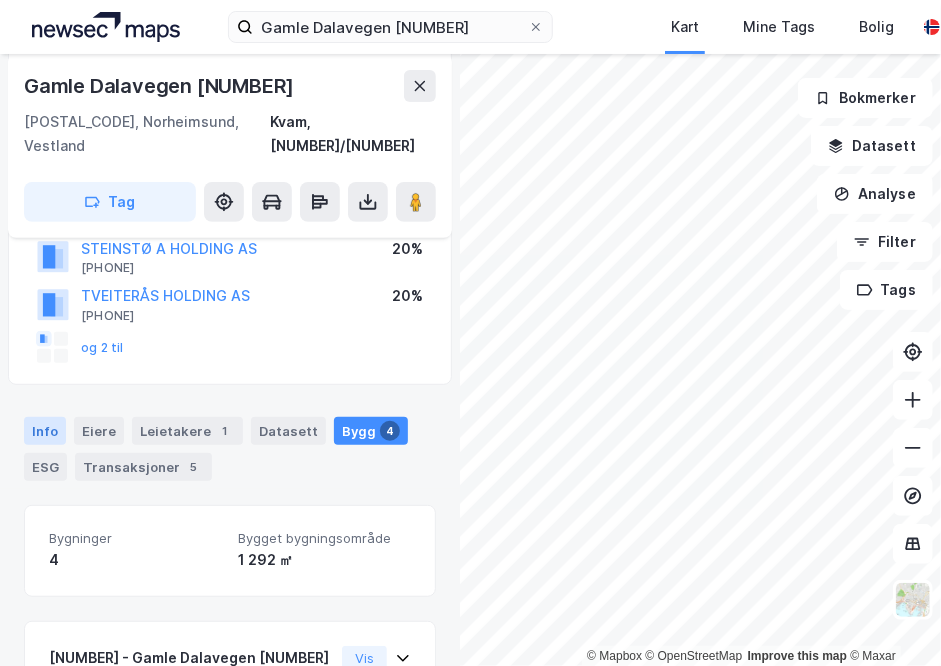 drag, startPoint x: 68, startPoint y: 411, endPoint x: 50, endPoint y: 417, distance: 18.973665 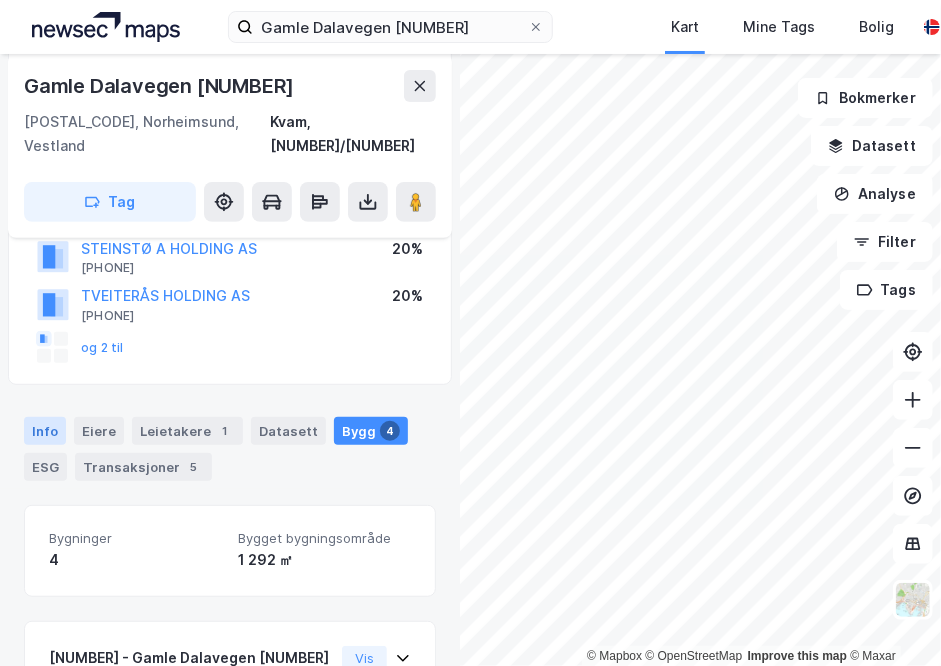 click on "Info" at bounding box center (45, 431) 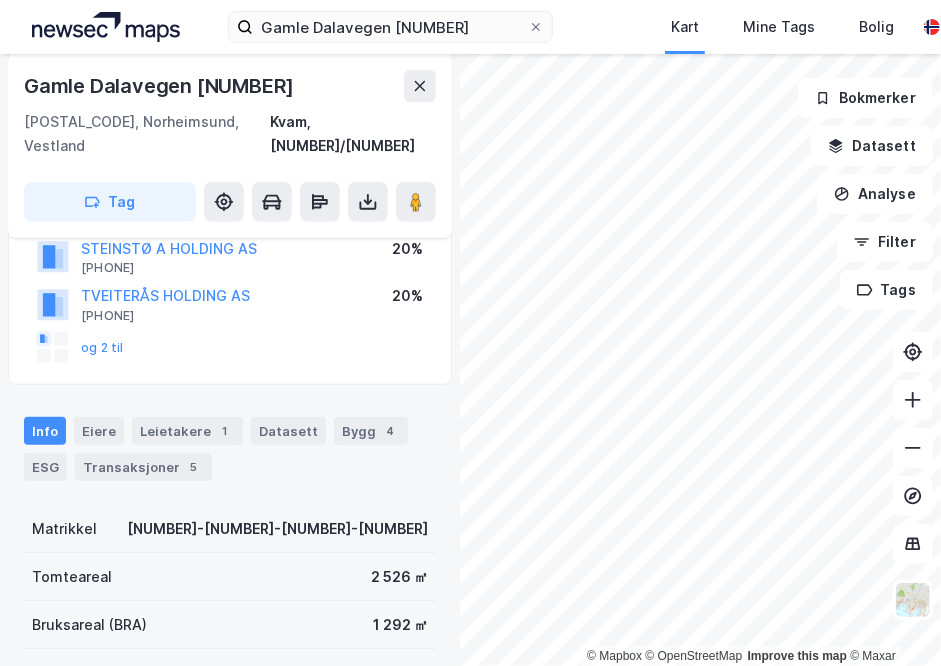 scroll, scrollTop: 306, scrollLeft: 0, axis: vertical 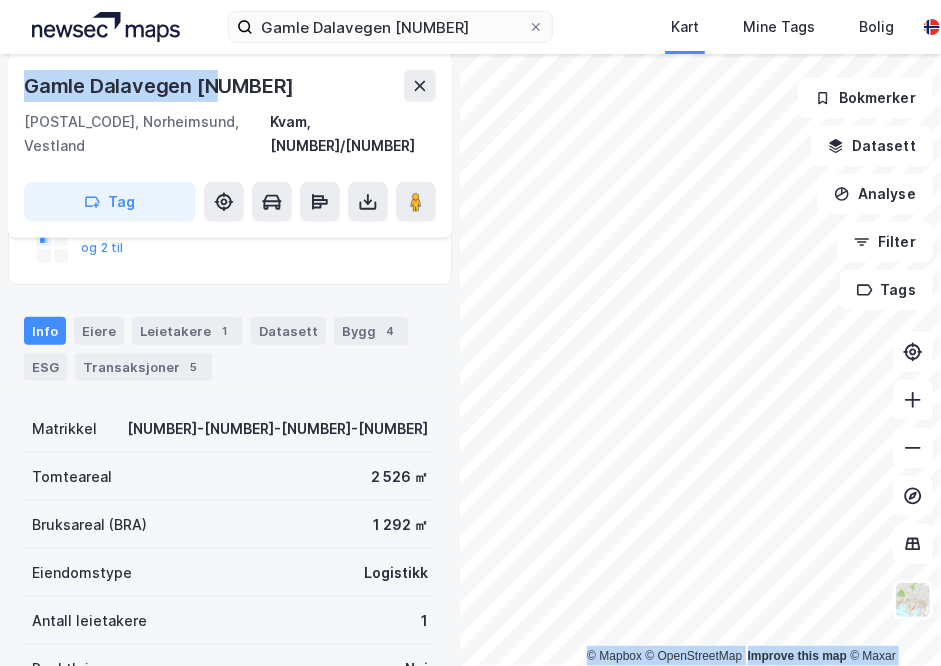 drag, startPoint x: 104, startPoint y: 83, endPoint x: -129, endPoint y: 55, distance: 234.67638 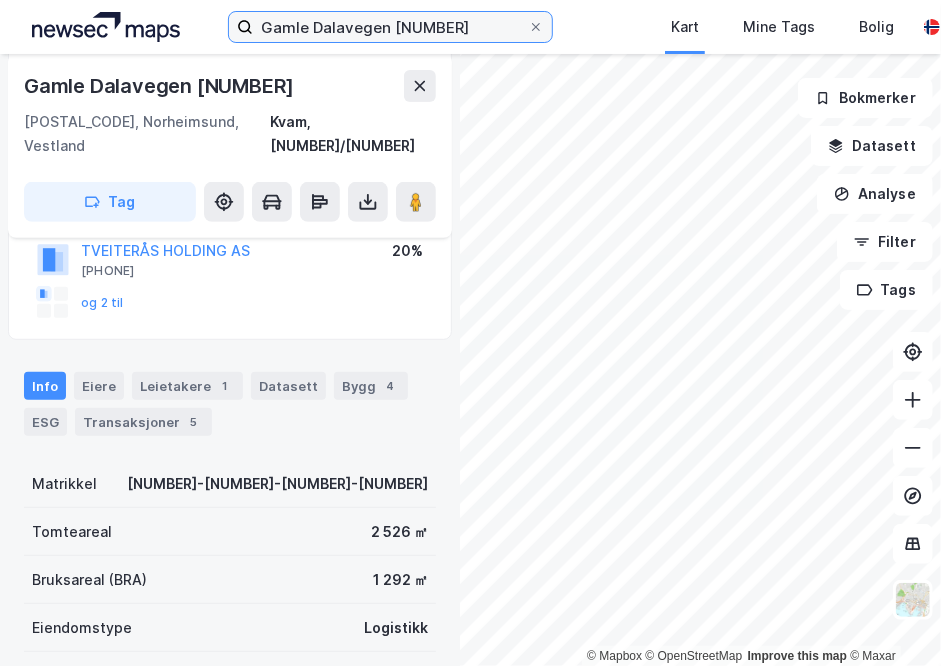 click on "Gamle Dalavegen [NUMBER]" at bounding box center [390, 27] 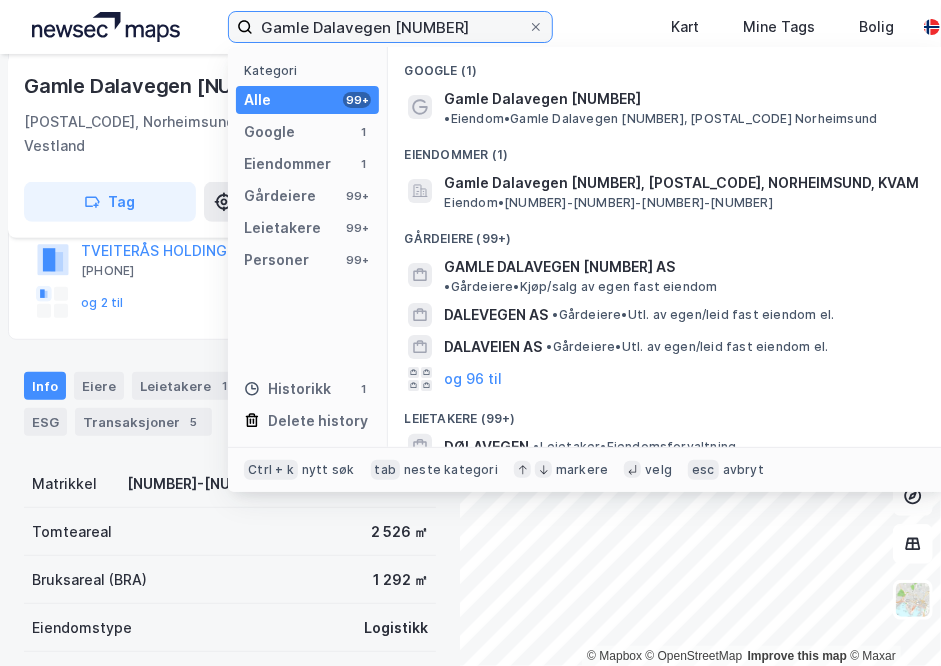 drag, startPoint x: 428, startPoint y: 24, endPoint x: 220, endPoint y: 23, distance: 208.00241 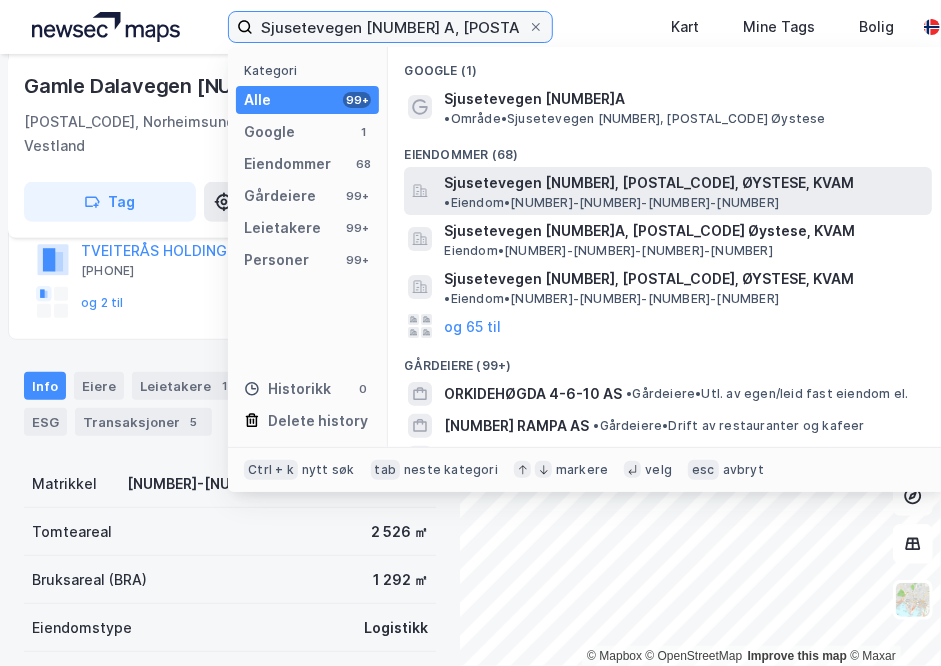 type on "Sjusetevegen [NUMBER] A, [POSTAL_CODE] Øystese" 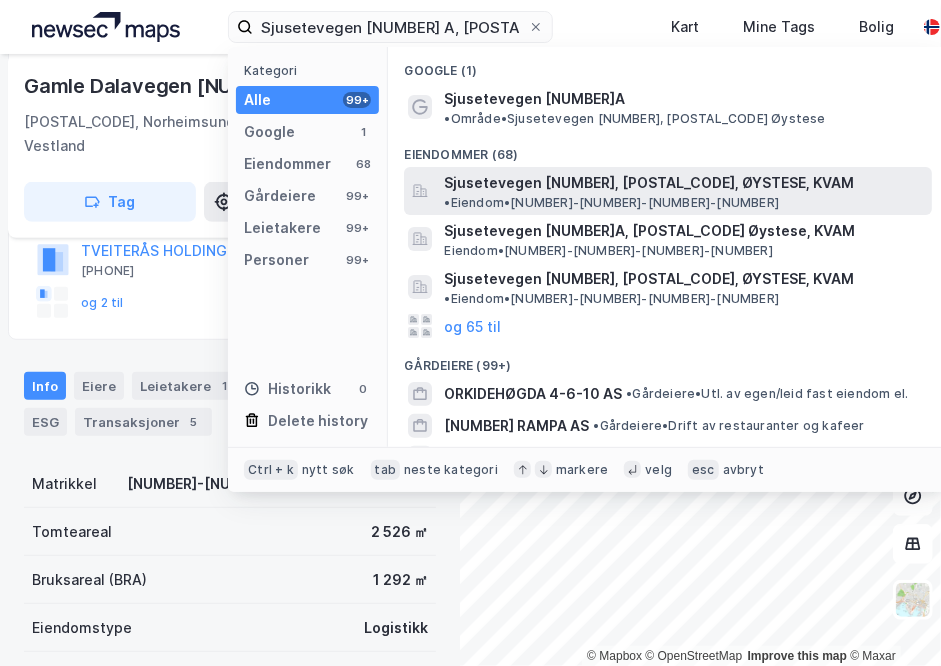 click on "Sjusetevegen [NUMBER], [POSTAL_CODE], ØYSTESE, KVAM" at bounding box center [649, 183] 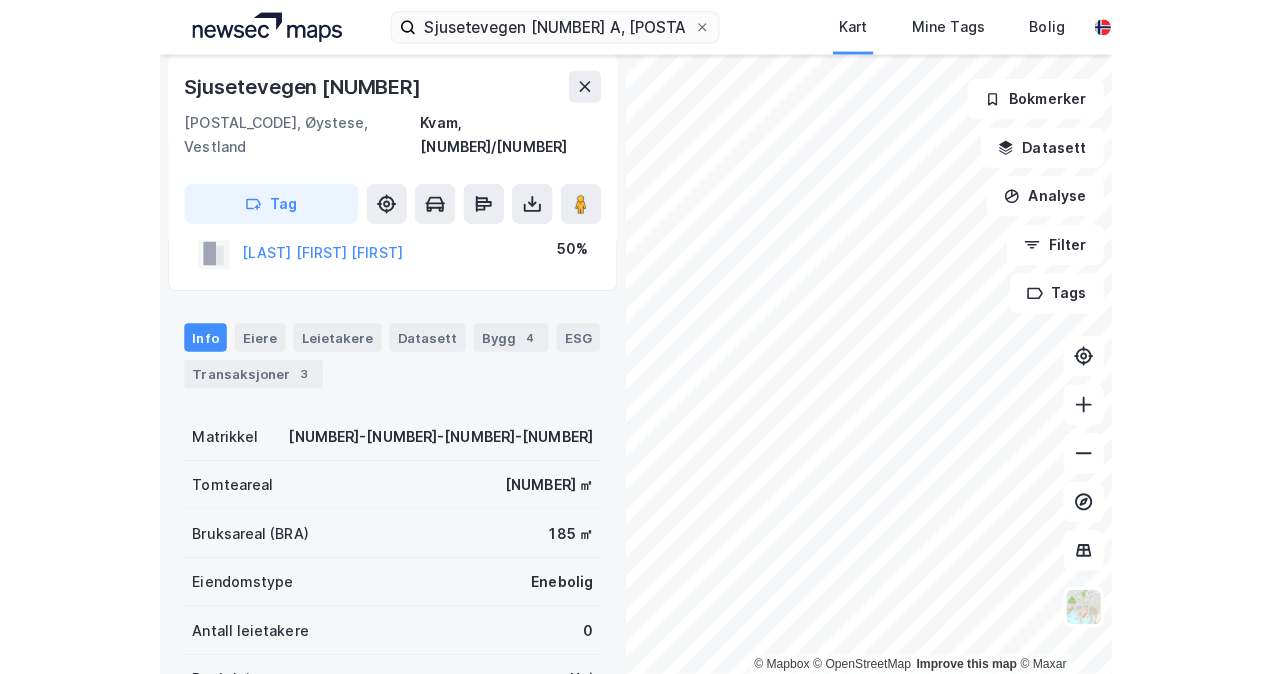 scroll, scrollTop: 0, scrollLeft: 0, axis: both 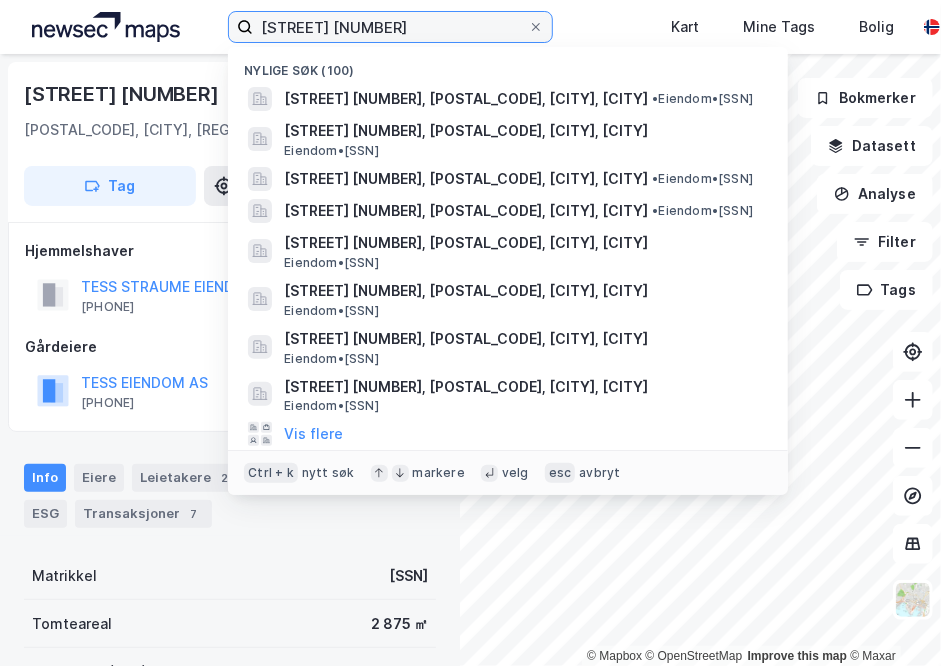 drag, startPoint x: 394, startPoint y: 25, endPoint x: 227, endPoint y: 16, distance: 167.24234 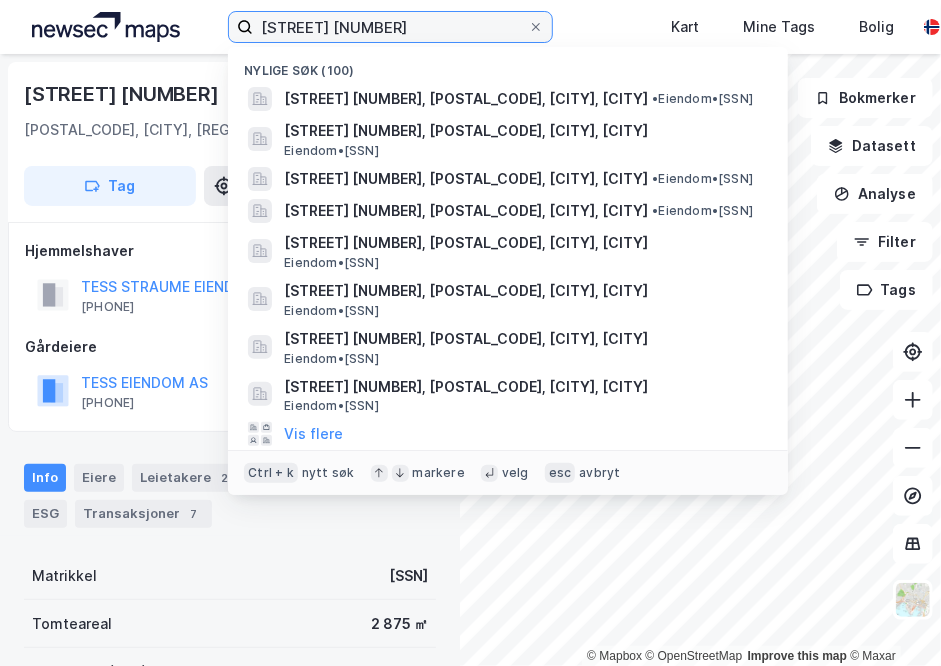 click on "[STREET] [NUMBER]" at bounding box center [390, 27] 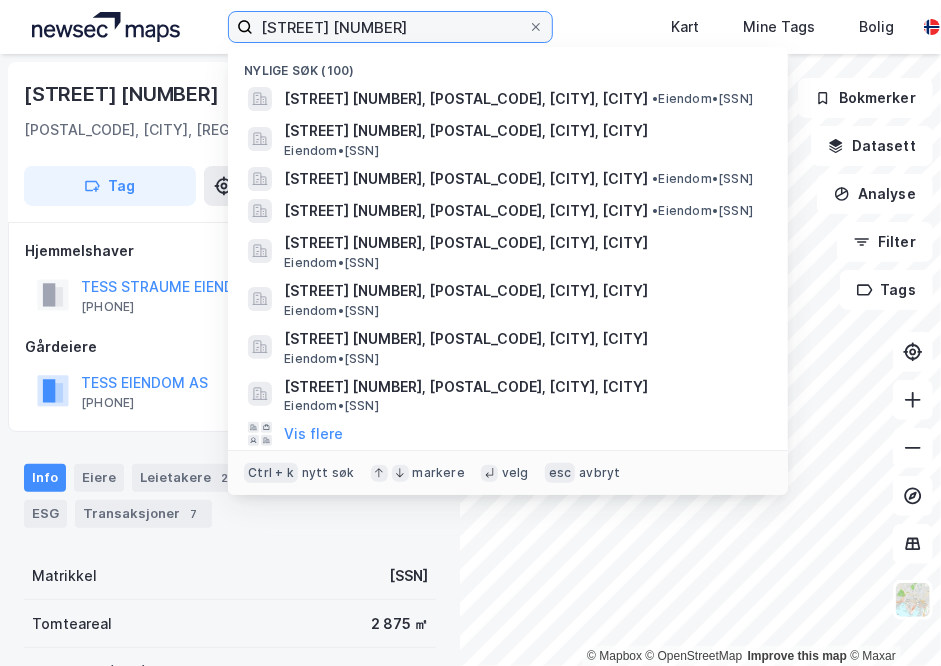 paste on "[PHONE]" 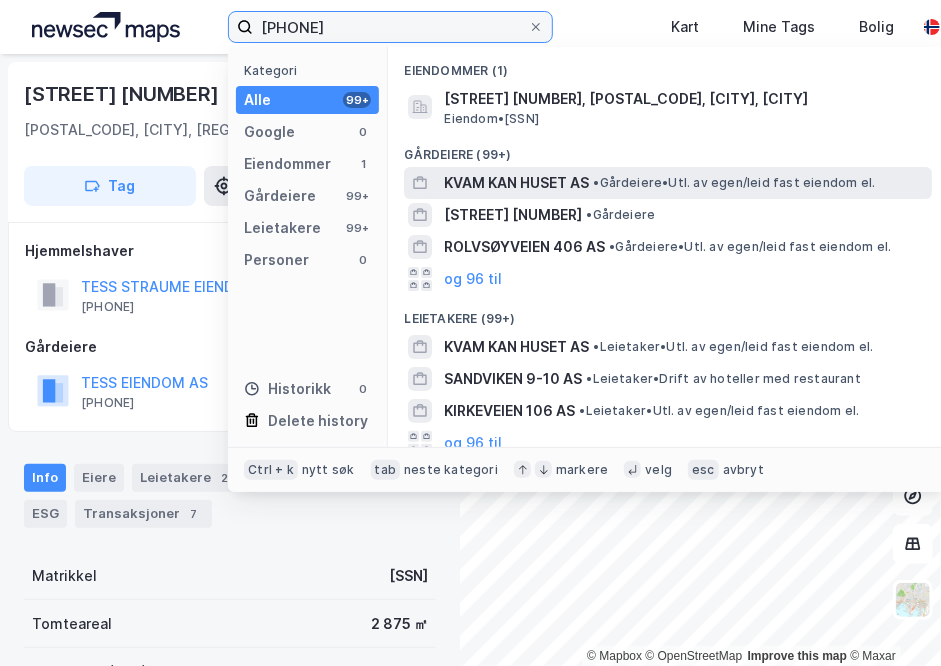 type on "[PHONE]" 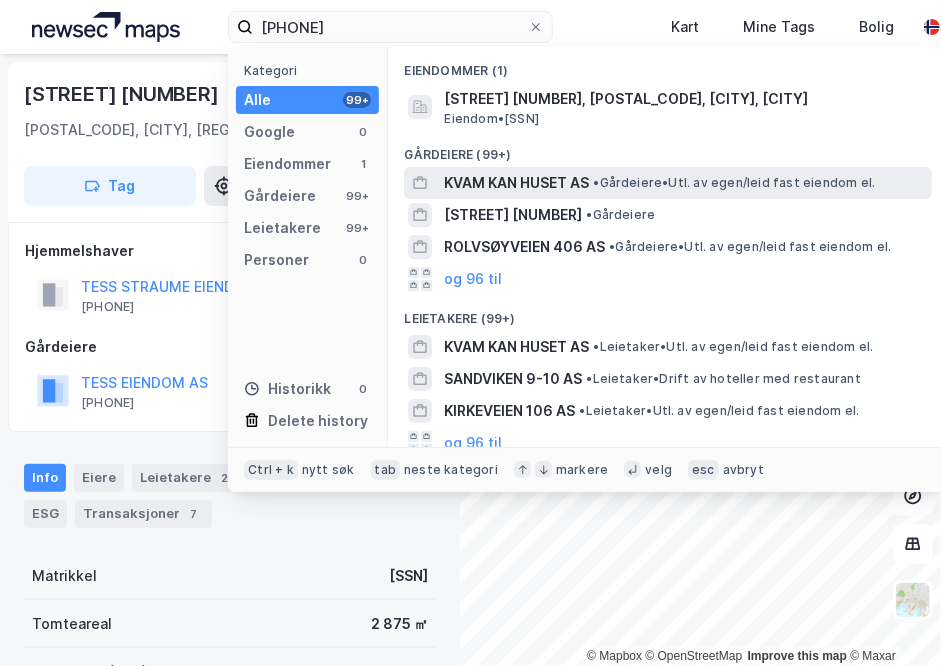 click on "KVAM KAN HUSET AS" at bounding box center [516, 183] 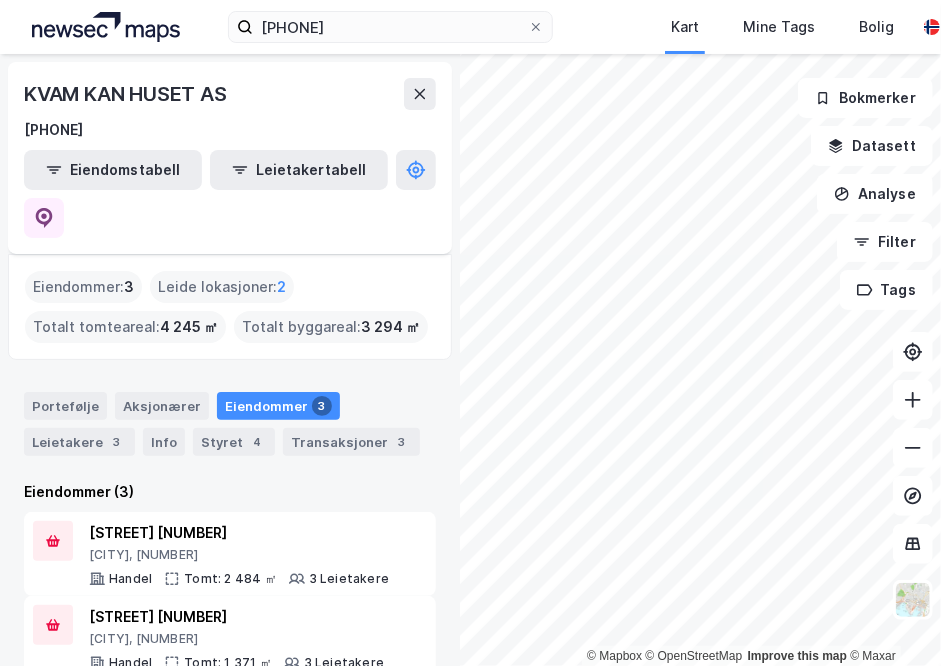 scroll, scrollTop: 70, scrollLeft: 0, axis: vertical 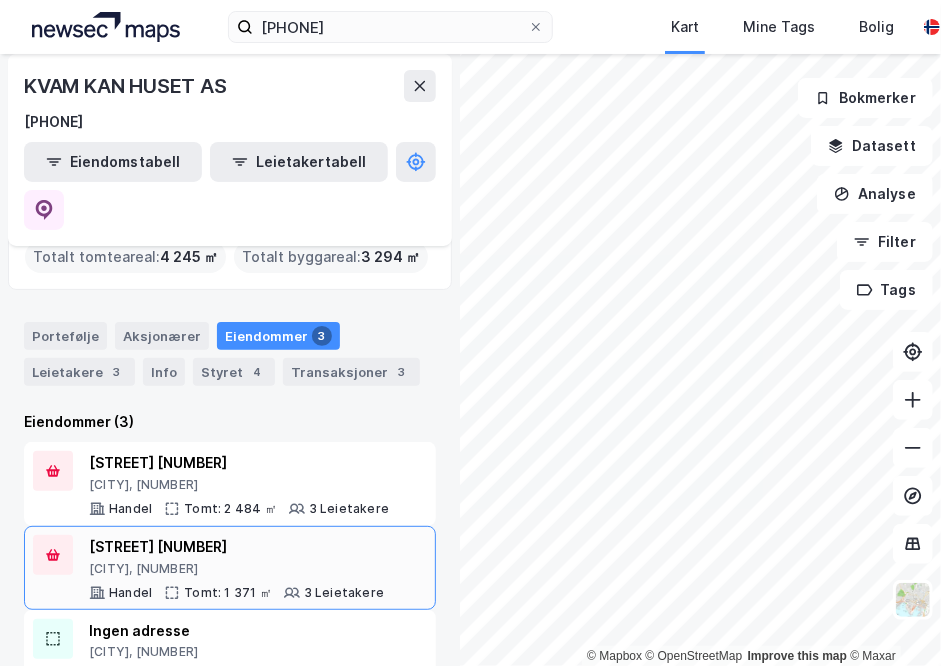 click on "[STREET] [NUMBER]" at bounding box center [236, 547] 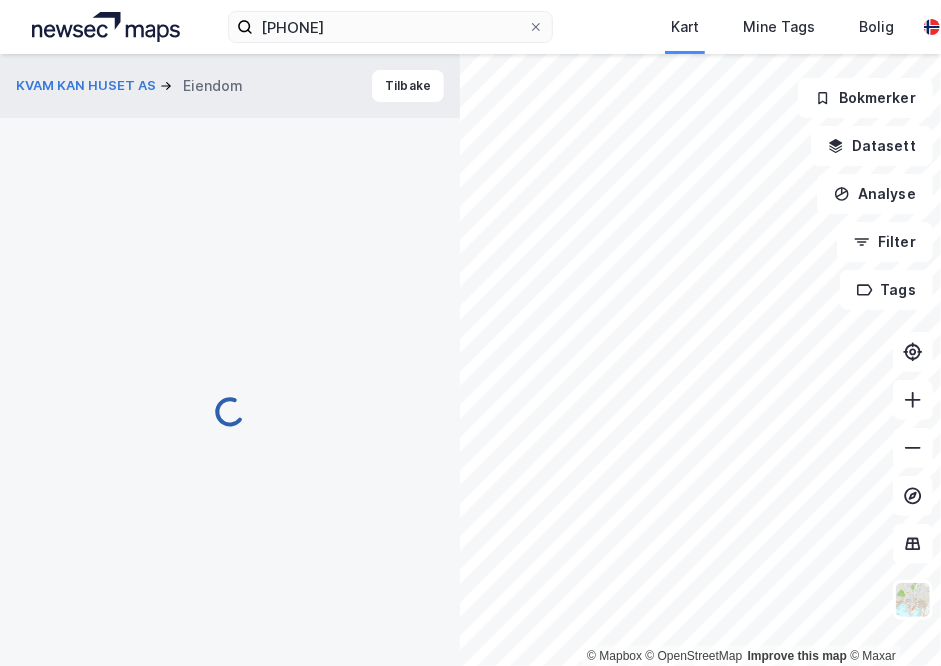 scroll, scrollTop: 11, scrollLeft: 0, axis: vertical 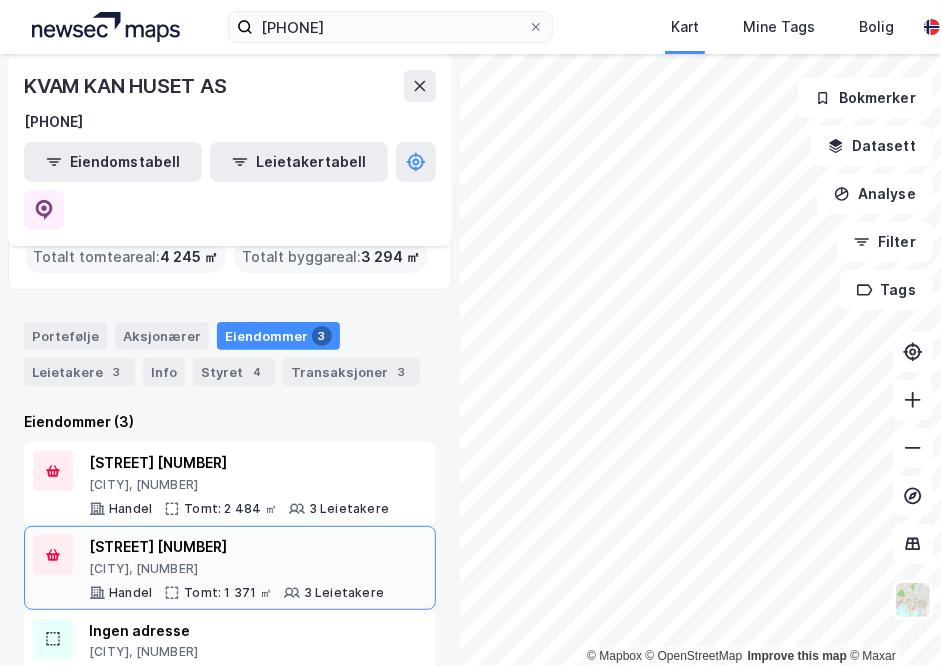 click on "[CITY], [NUMBER]" at bounding box center [236, 569] 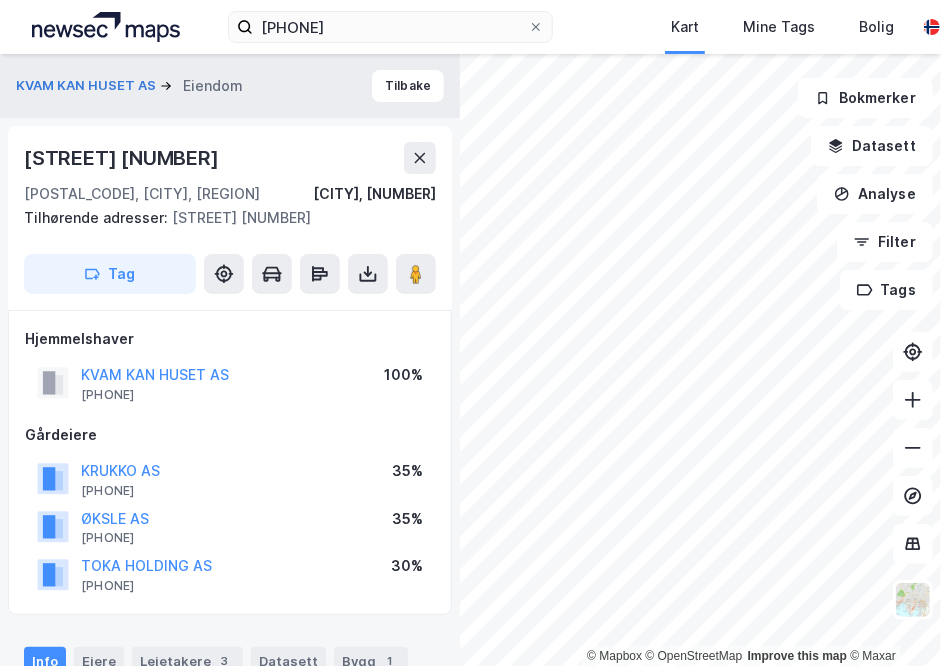 scroll, scrollTop: 11, scrollLeft: 0, axis: vertical 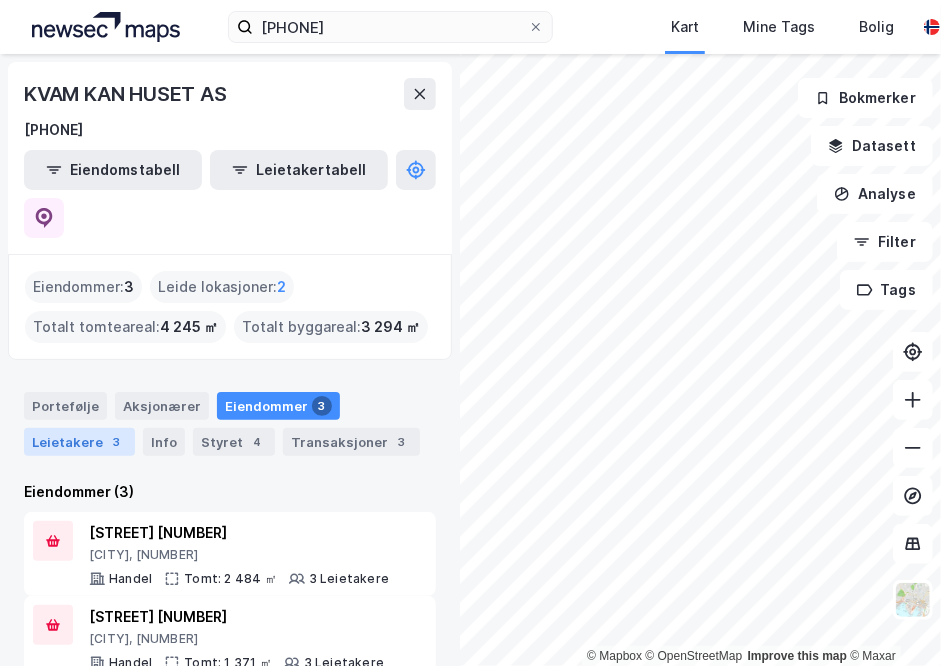 click on "Leietakere 3" at bounding box center (79, 442) 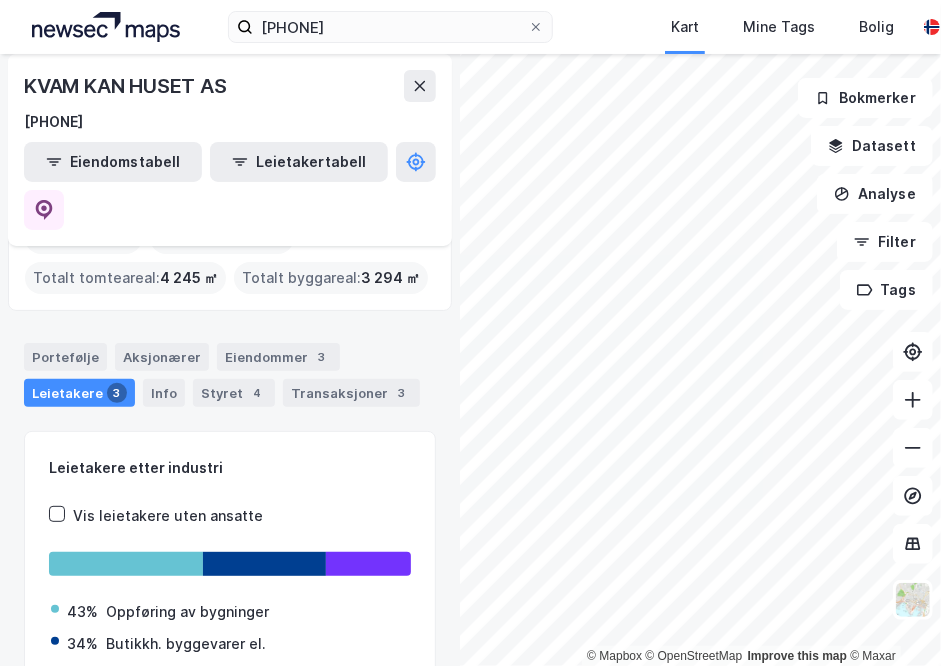 scroll, scrollTop: 47, scrollLeft: 0, axis: vertical 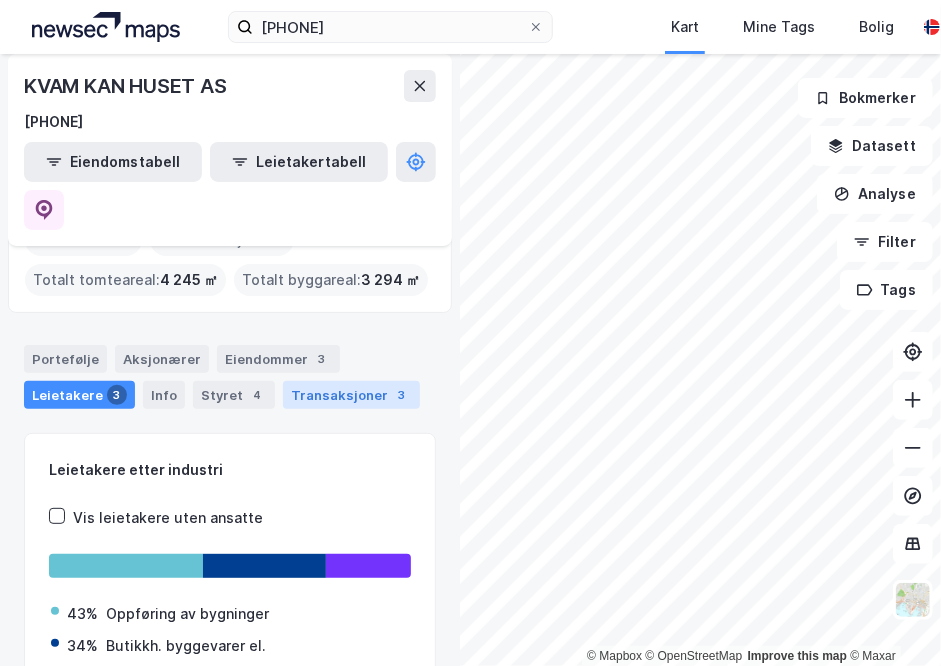 click on "Transaksjoner 3" at bounding box center (351, 395) 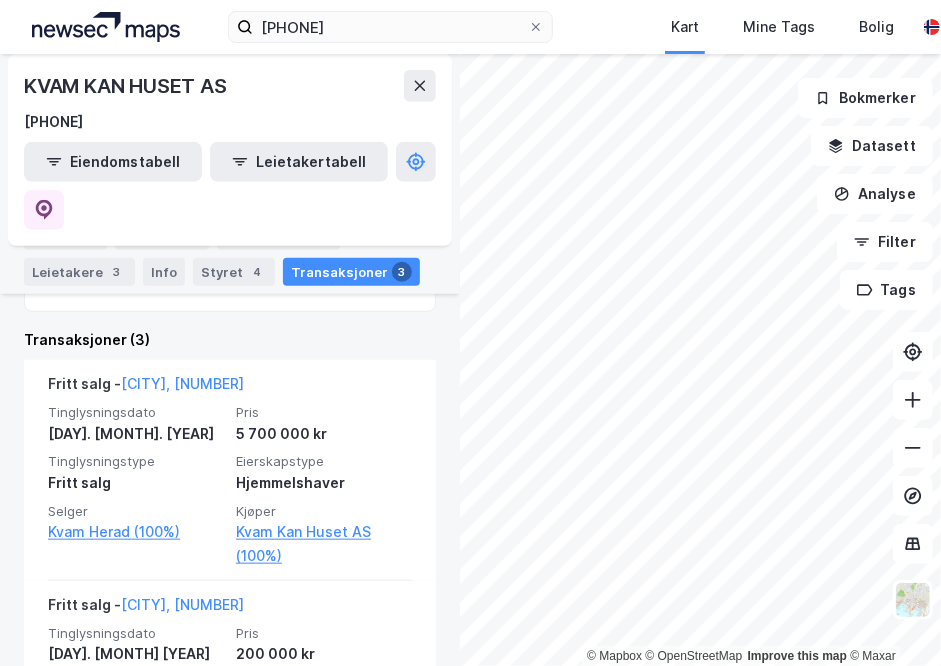 scroll, scrollTop: 439, scrollLeft: 0, axis: vertical 